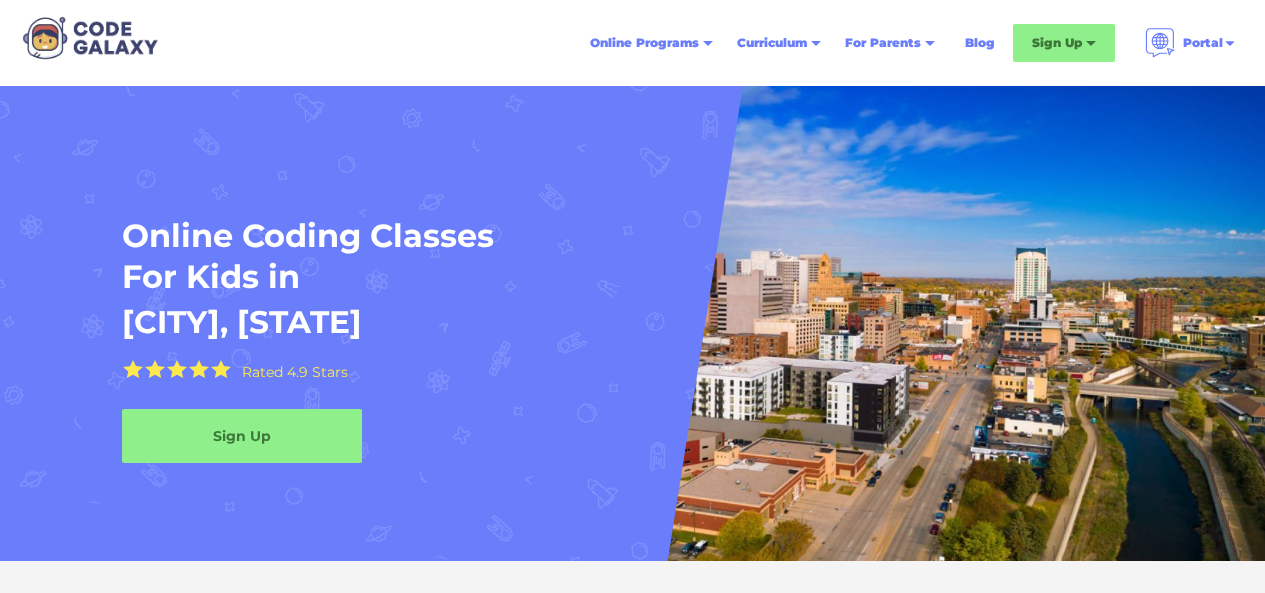 scroll, scrollTop: 518, scrollLeft: 0, axis: vertical 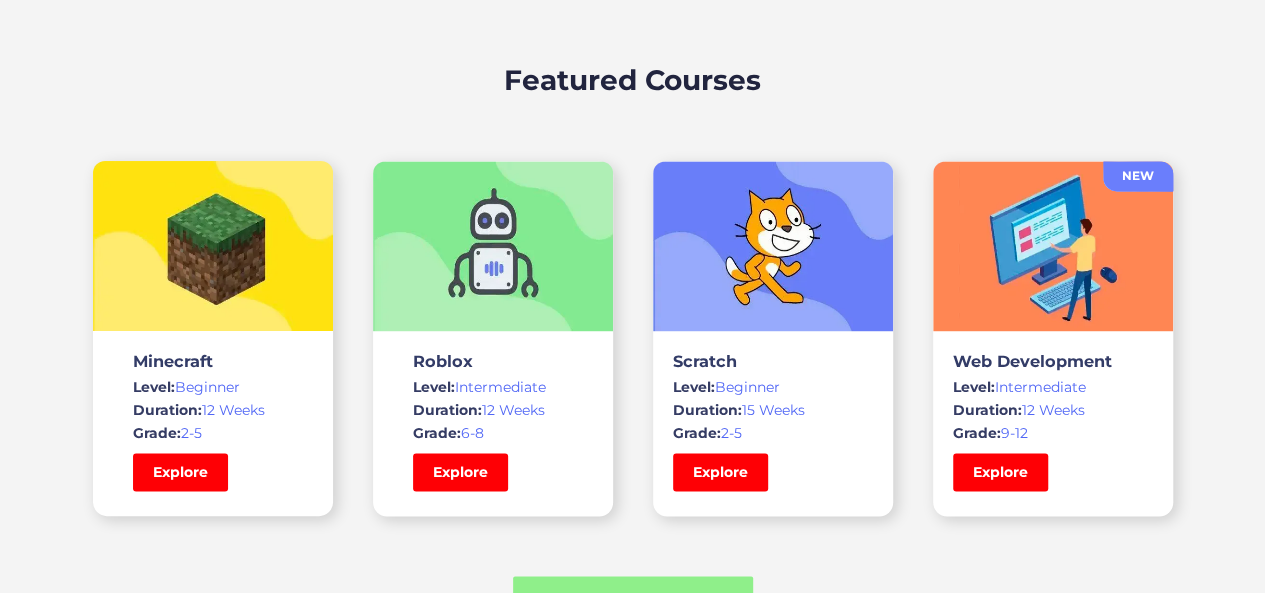 drag, startPoint x: 1279, startPoint y: 101, endPoint x: 1256, endPoint y: 166, distance: 68.94926 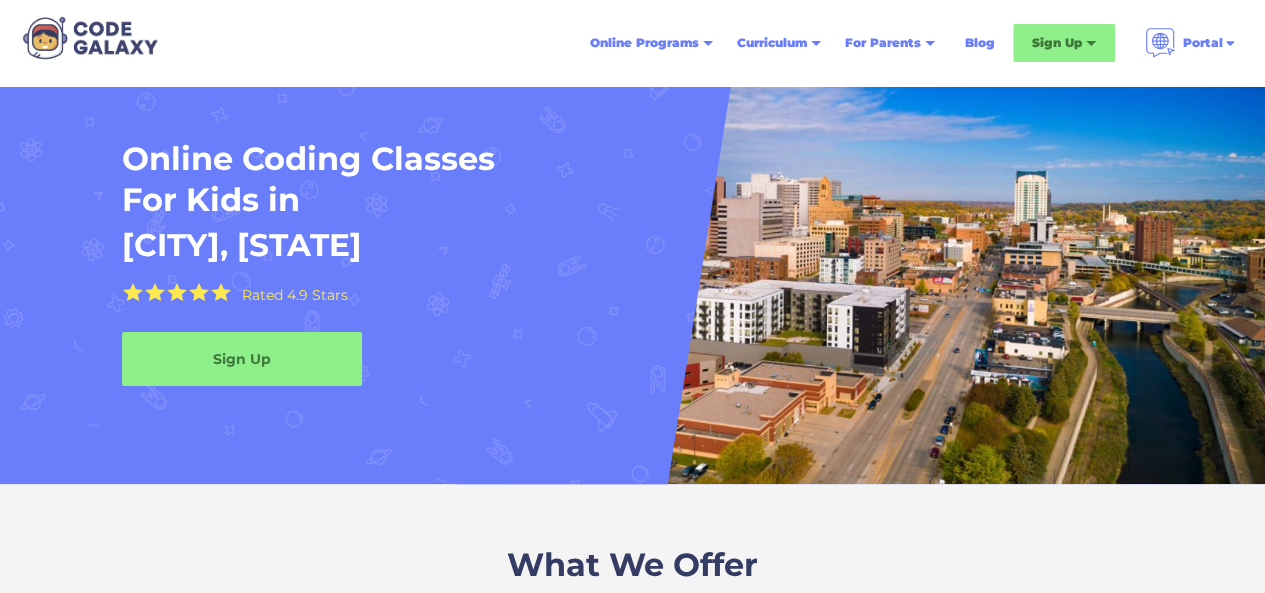 scroll, scrollTop: 2, scrollLeft: 0, axis: vertical 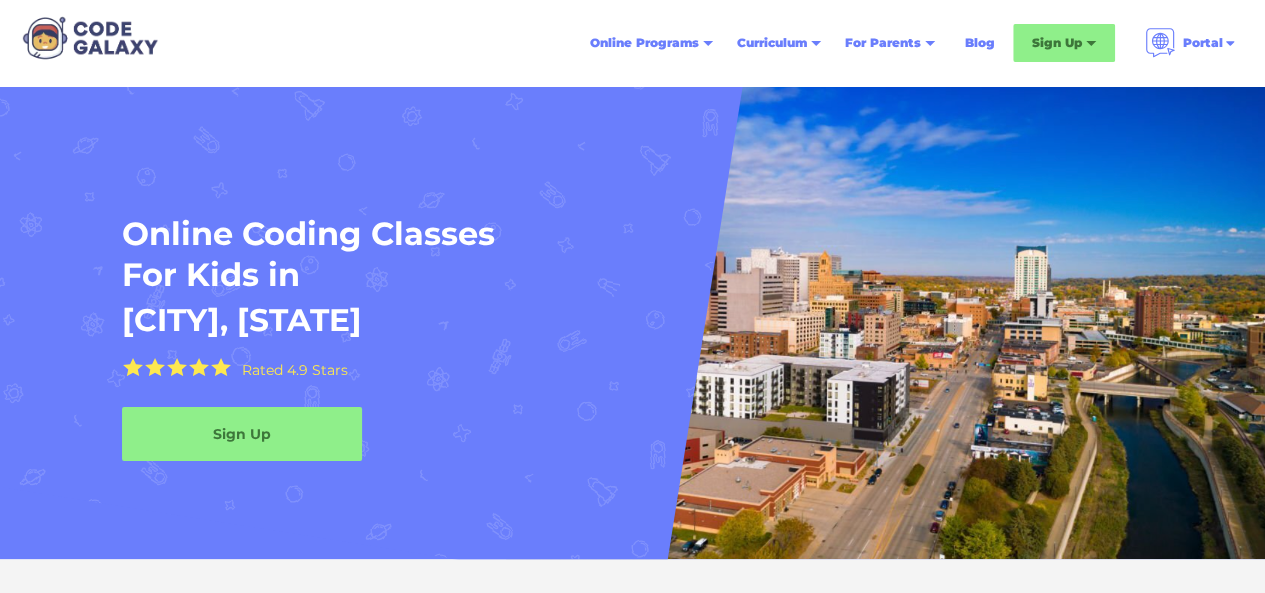 click at bounding box center (885, 321) 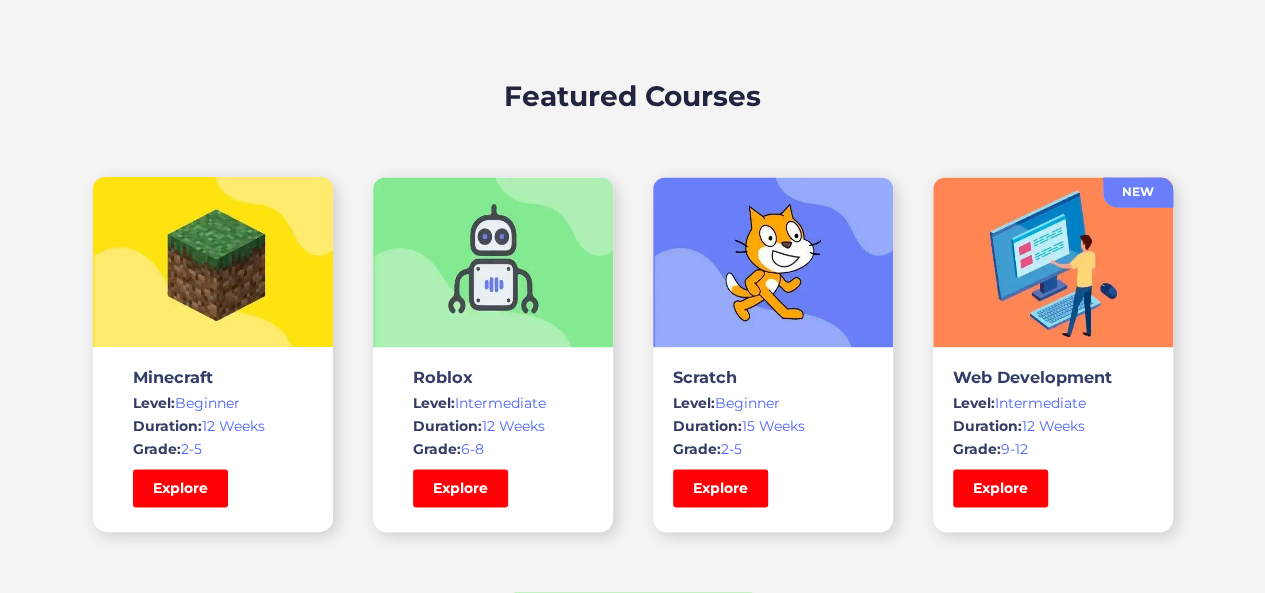 scroll, scrollTop: 1447, scrollLeft: 0, axis: vertical 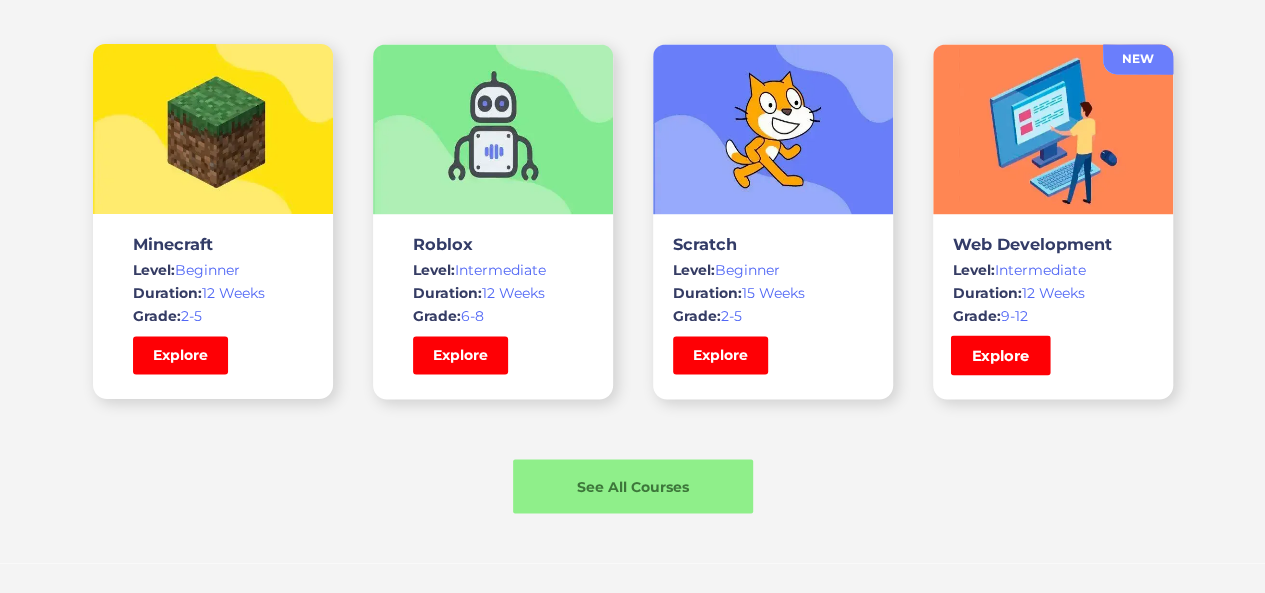 click on "Explore" at bounding box center (1000, 355) 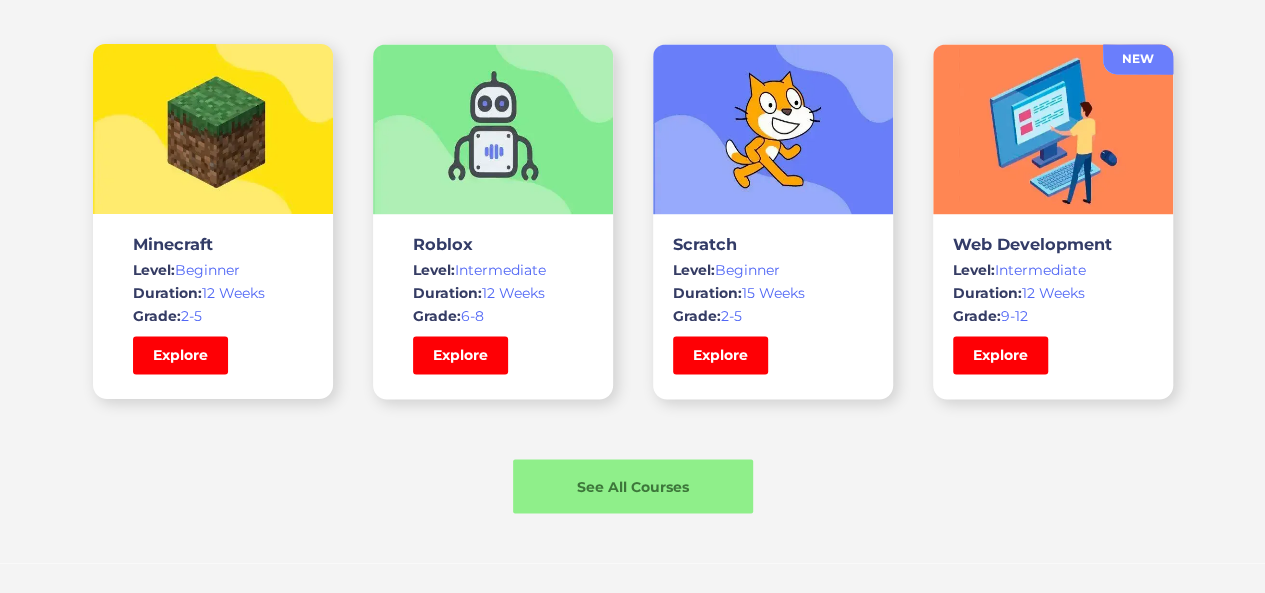scroll, scrollTop: 1442, scrollLeft: 0, axis: vertical 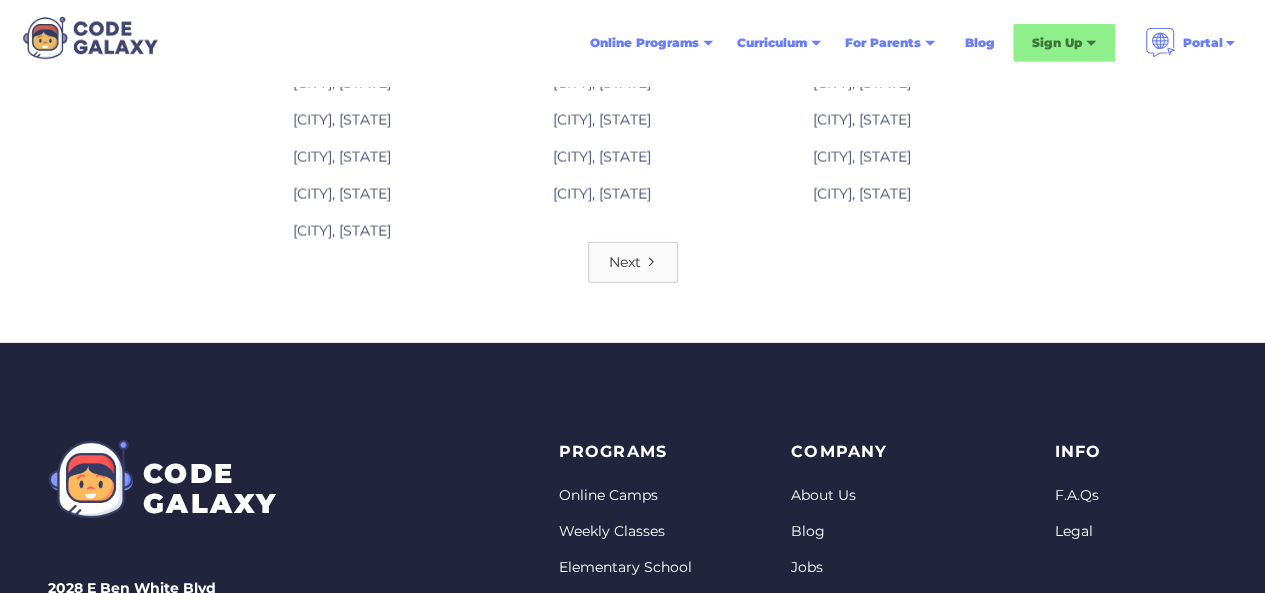 click on "Next" at bounding box center [633, 262] 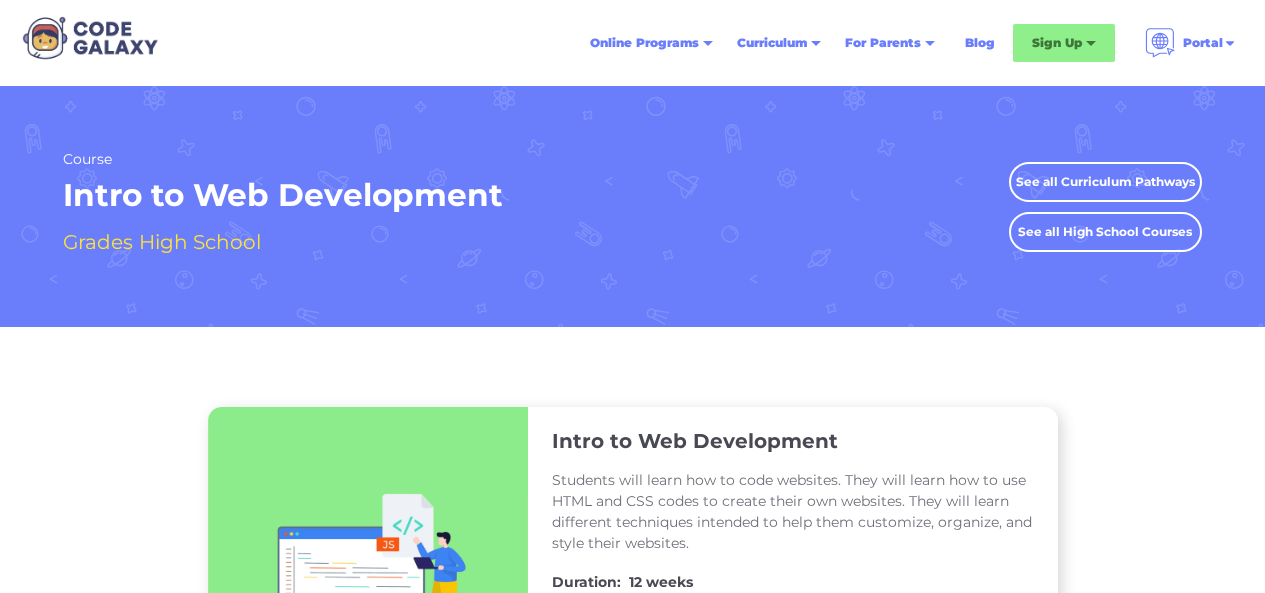 scroll, scrollTop: 0, scrollLeft: 0, axis: both 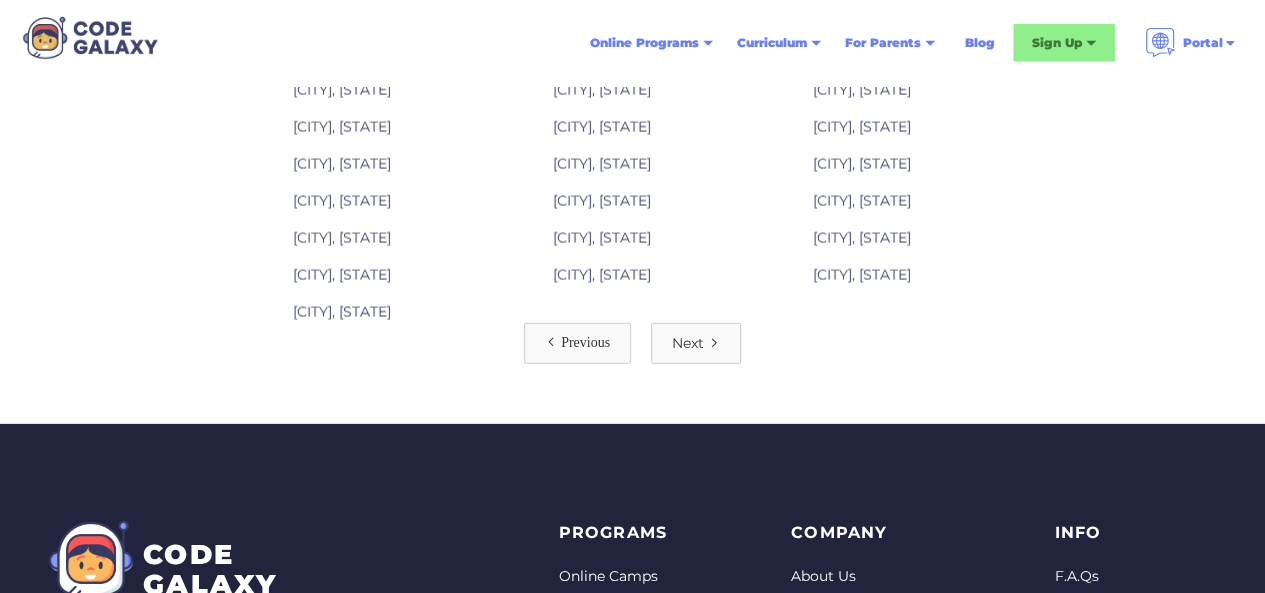 drag, startPoint x: 1279, startPoint y: 65, endPoint x: 1279, endPoint y: 480, distance: 415 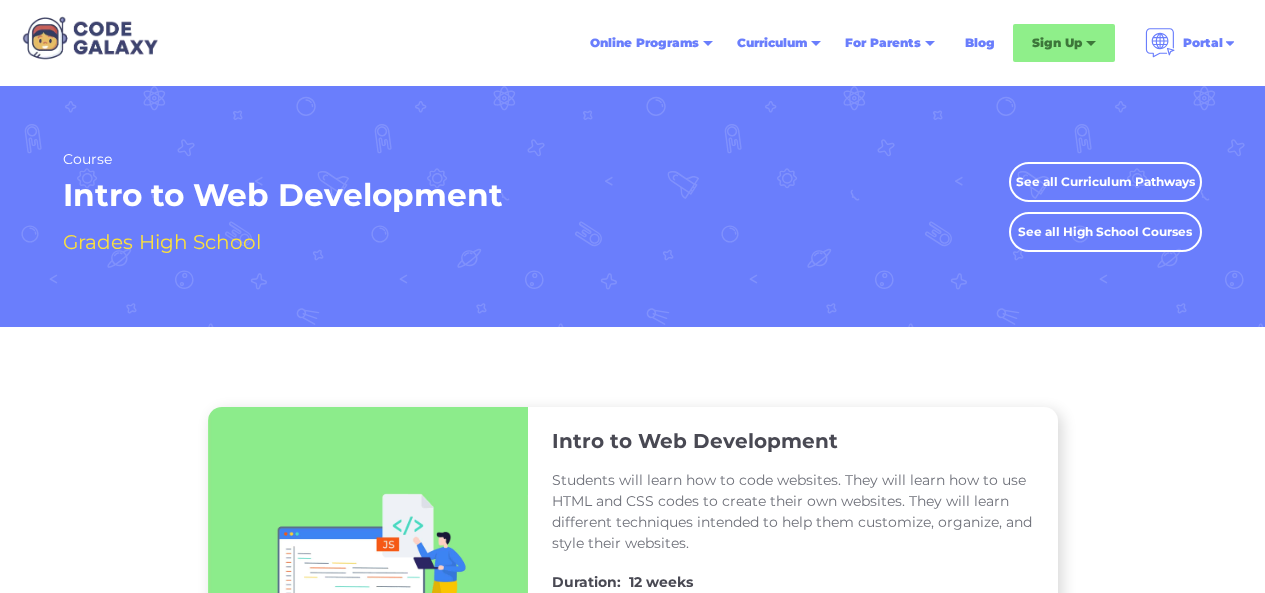 scroll, scrollTop: 0, scrollLeft: 0, axis: both 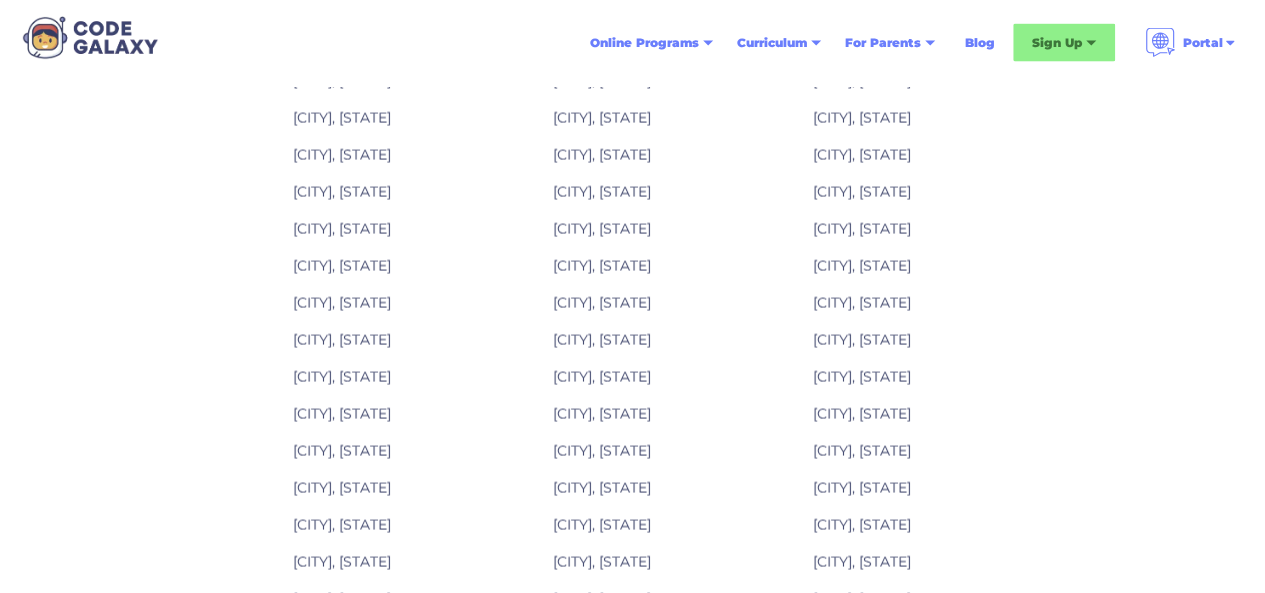 click on "Brooklyn Park, MN" at bounding box center [602, 303] 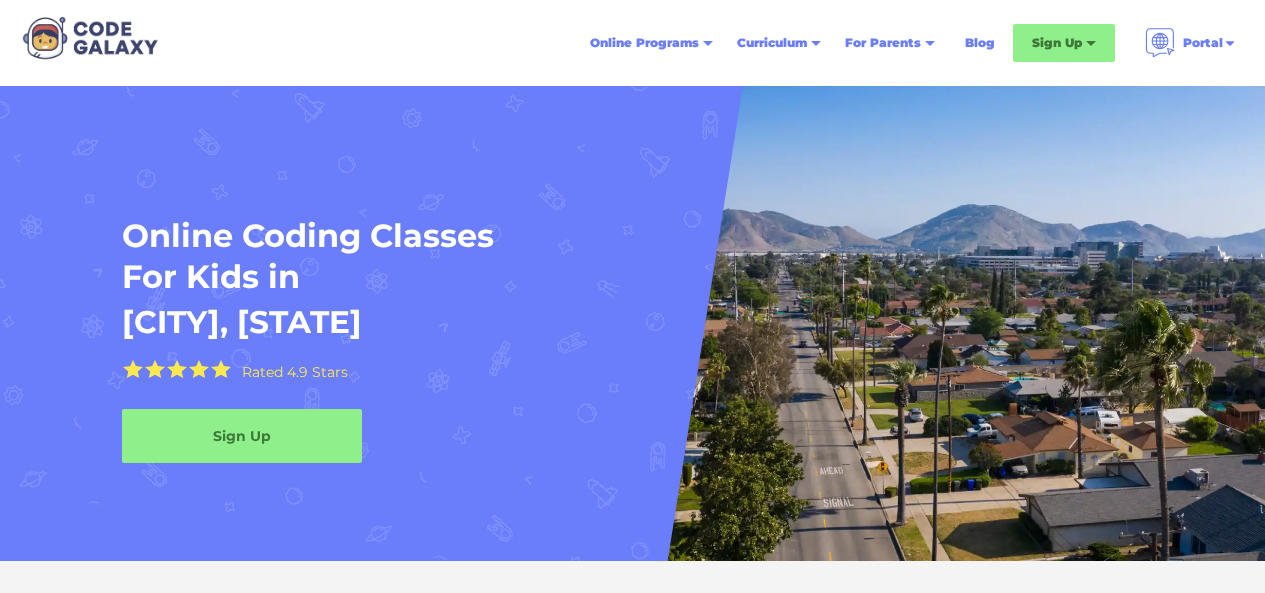 scroll, scrollTop: 0, scrollLeft: 0, axis: both 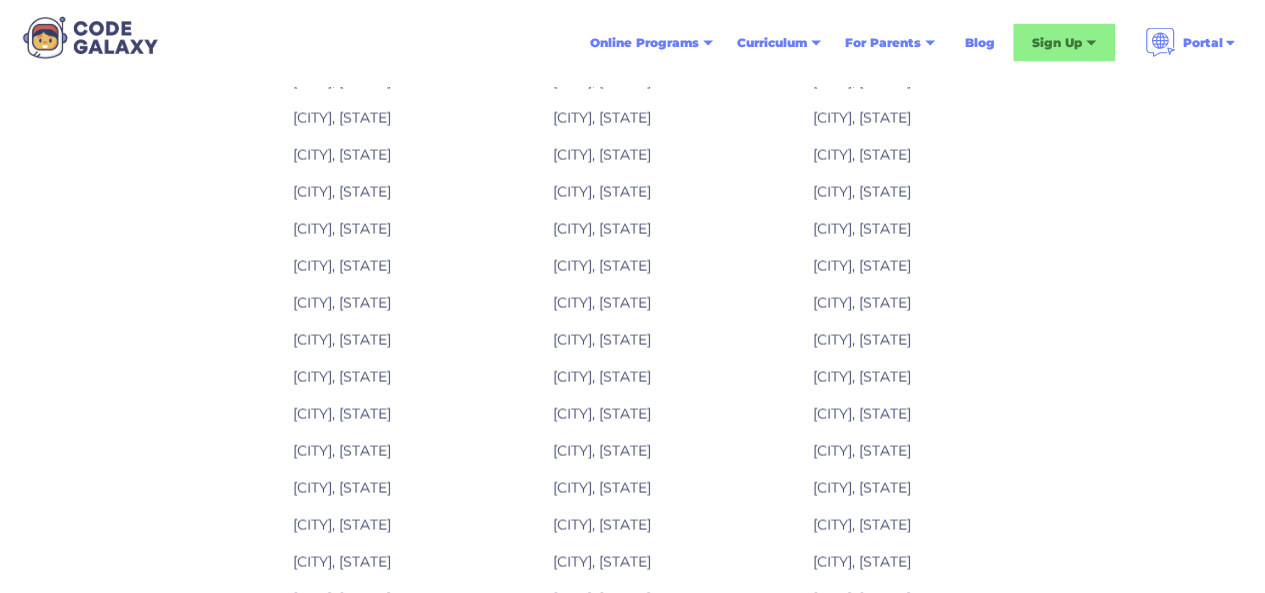 click on "Brooklyn Park, MN" at bounding box center [602, 303] 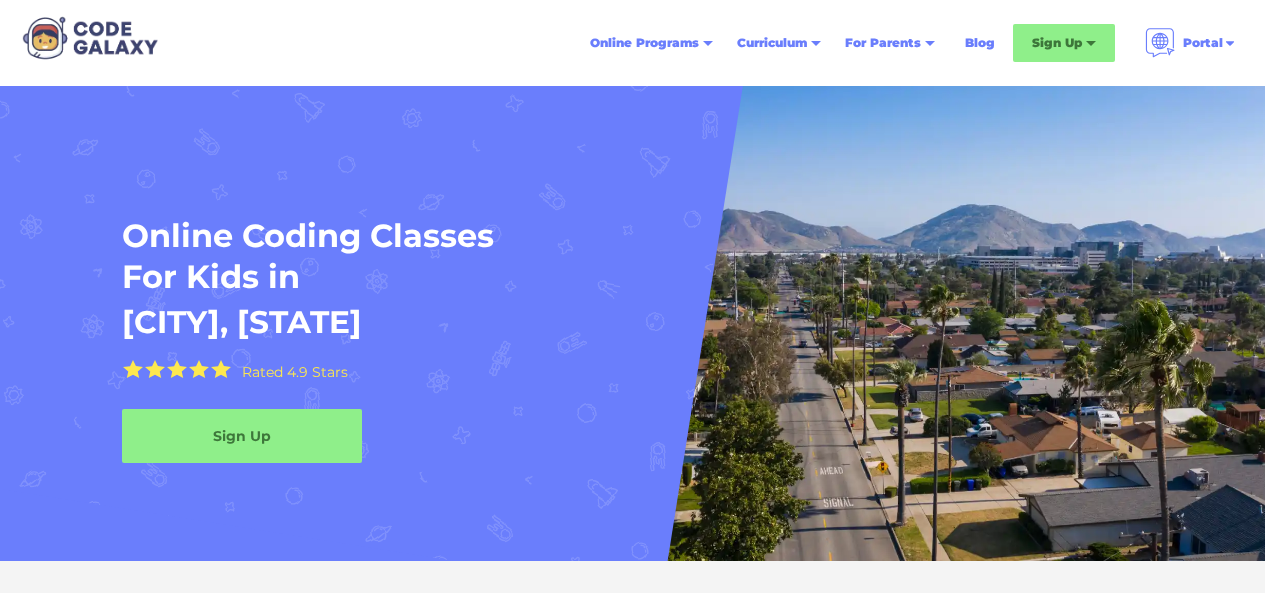 scroll, scrollTop: 0, scrollLeft: 0, axis: both 